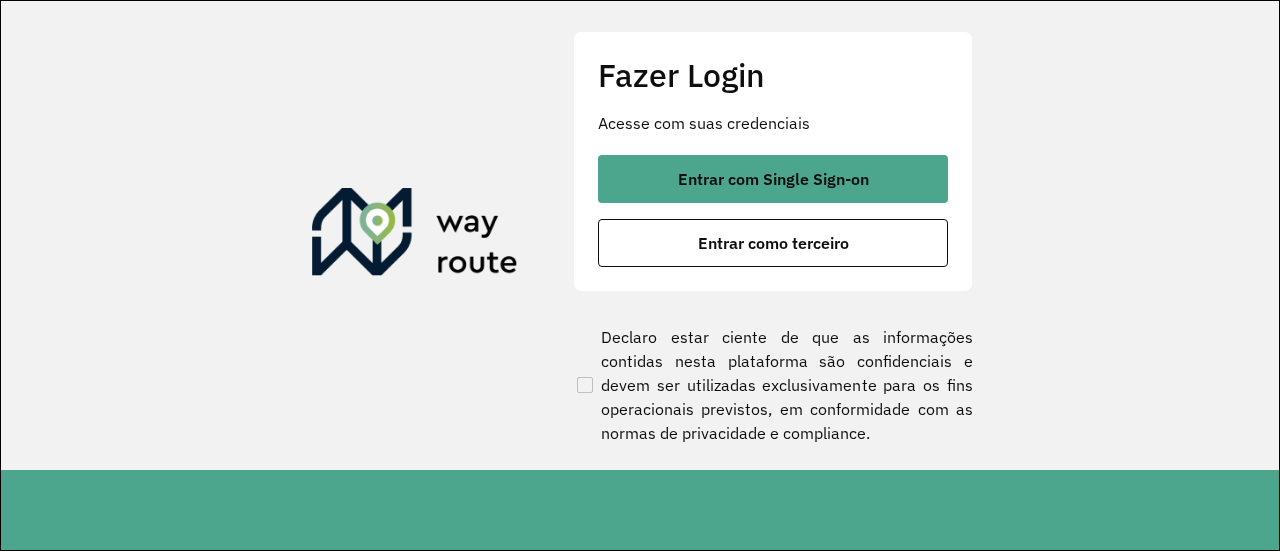 scroll, scrollTop: 0, scrollLeft: 0, axis: both 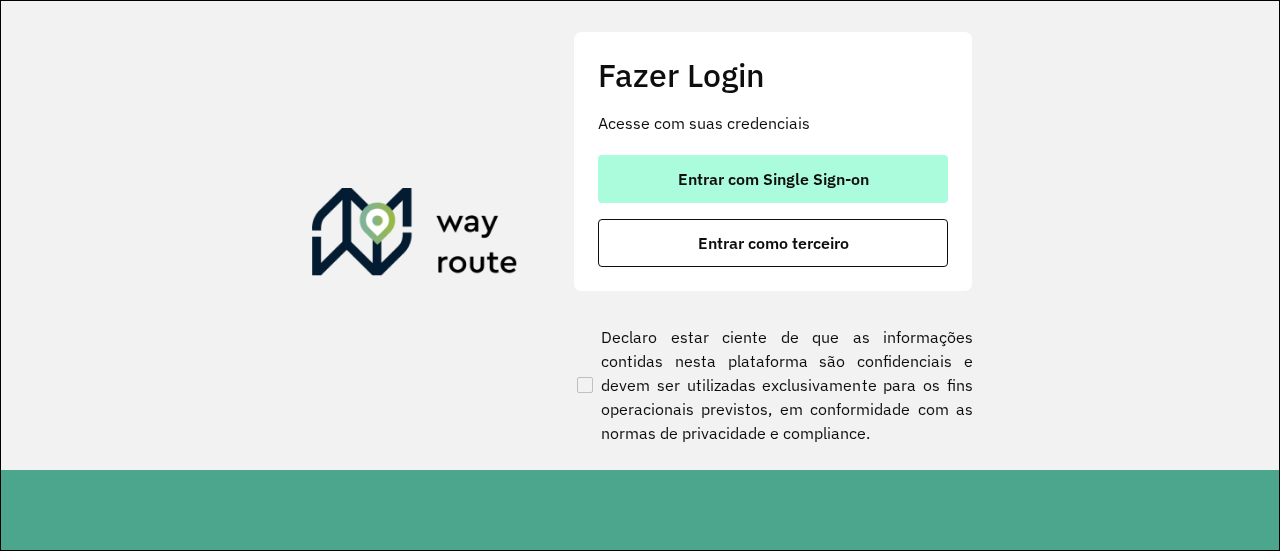 click on "Entrar com Single Sign-on" at bounding box center (773, 179) 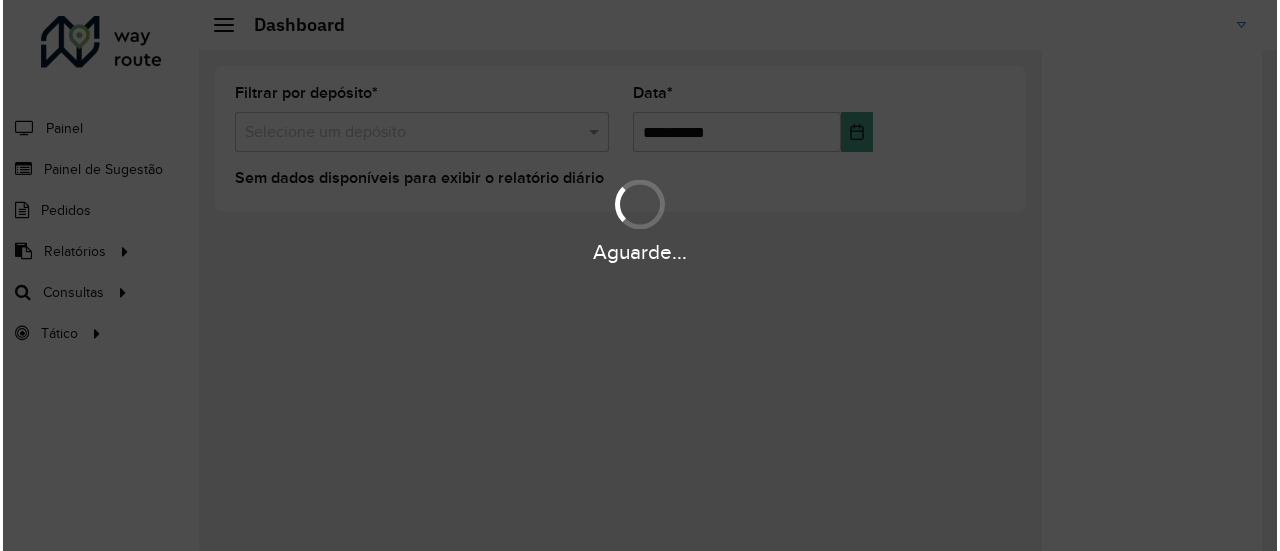 scroll, scrollTop: 0, scrollLeft: 0, axis: both 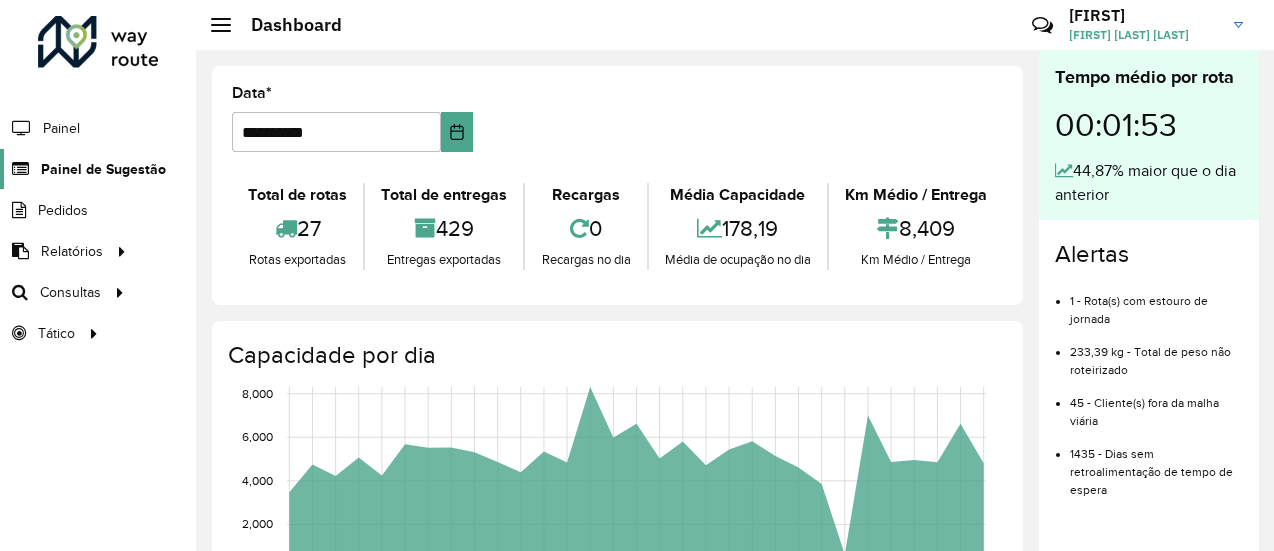 click on "Painel de Sugestão" 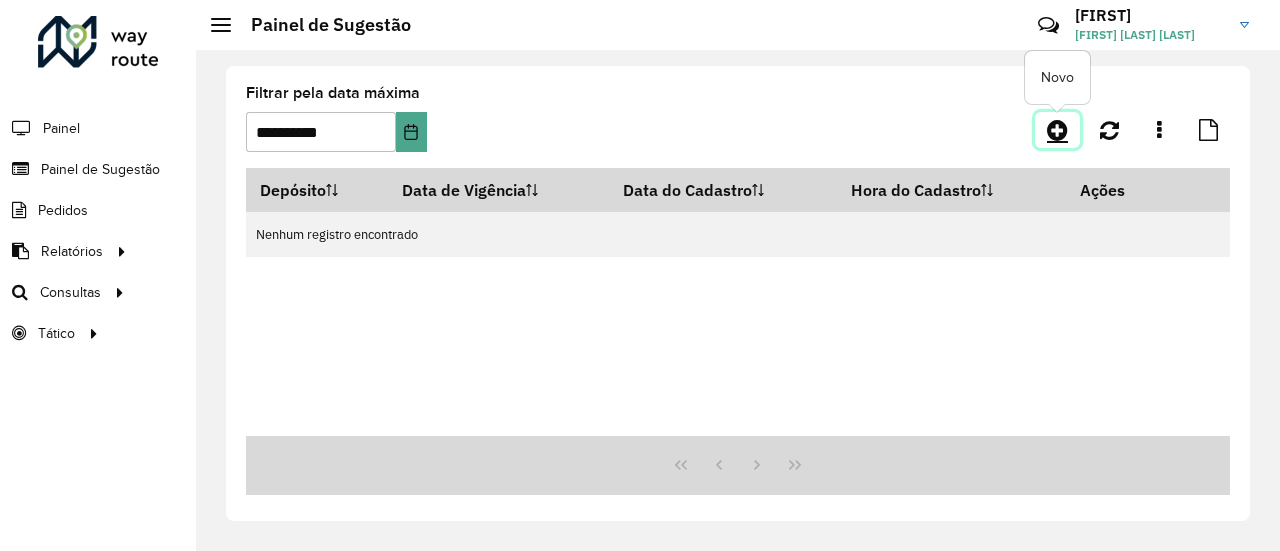 click 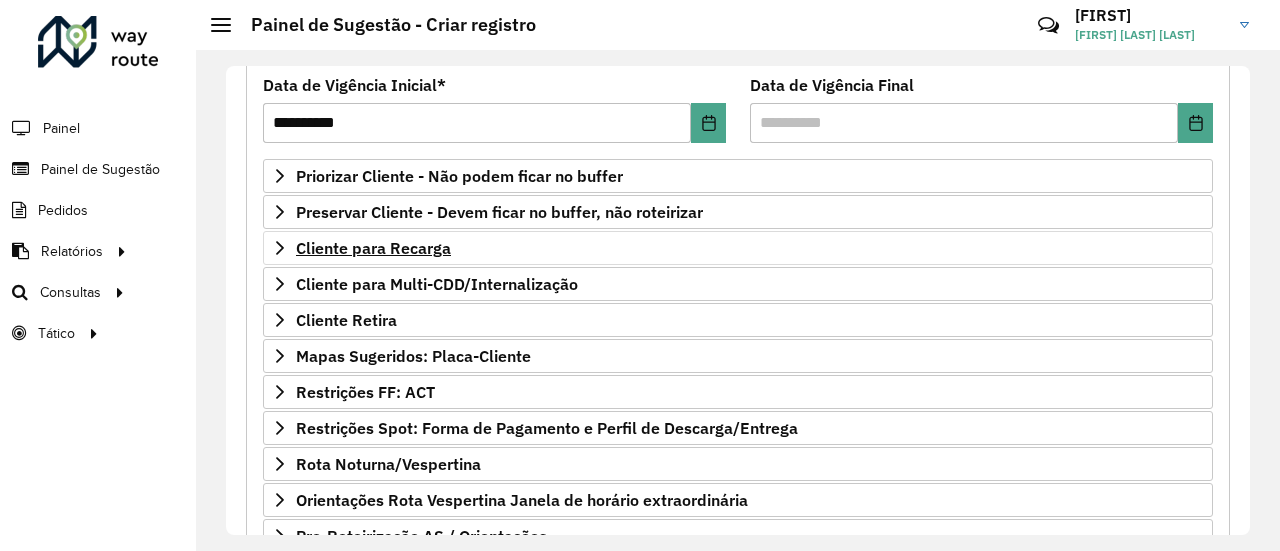 scroll, scrollTop: 300, scrollLeft: 0, axis: vertical 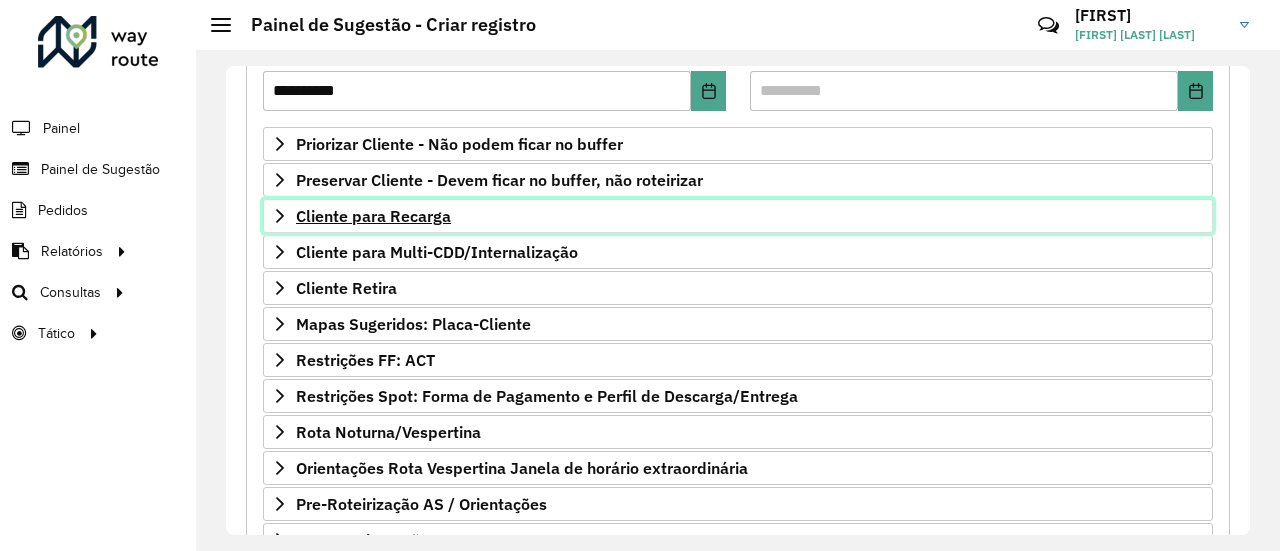click on "Cliente para Recarga" at bounding box center [373, 216] 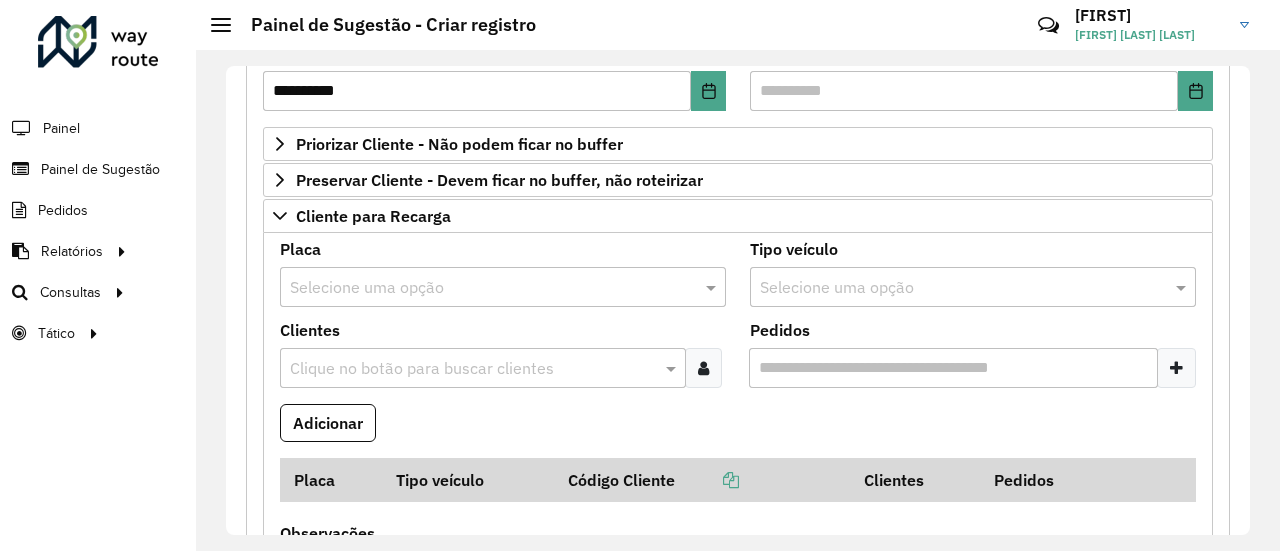 click at bounding box center [483, 288] 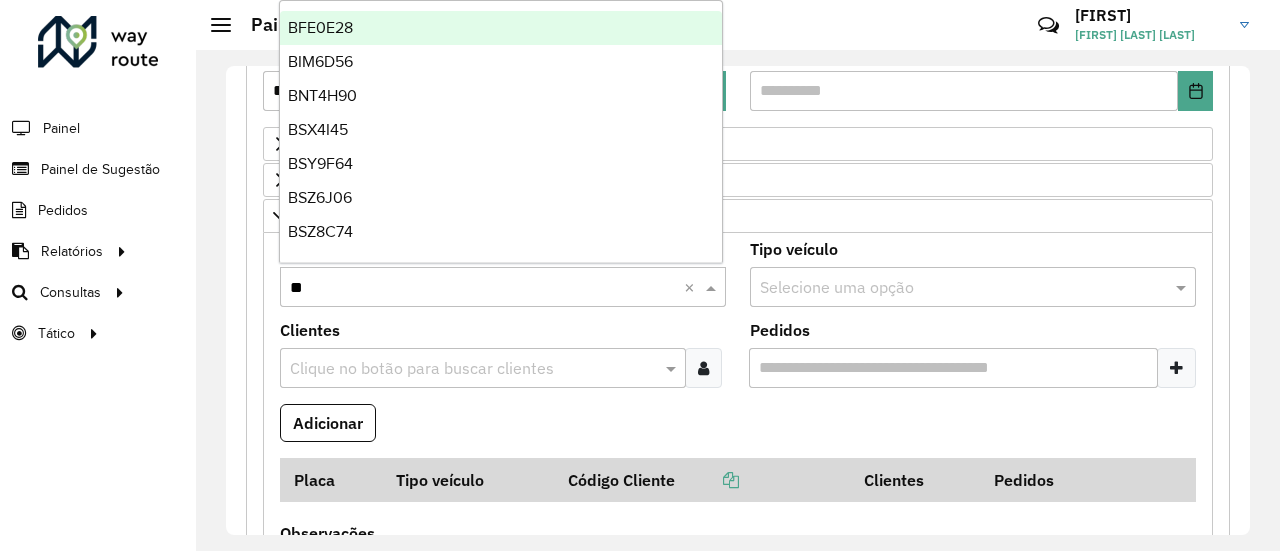type on "***" 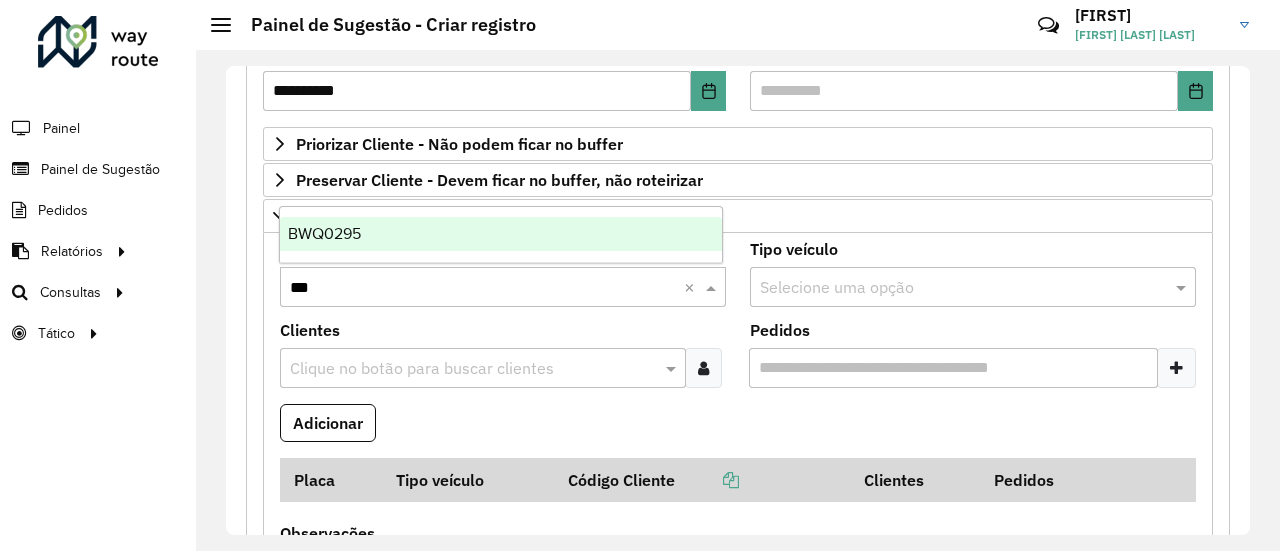click on "BWQ0295" at bounding box center [324, 233] 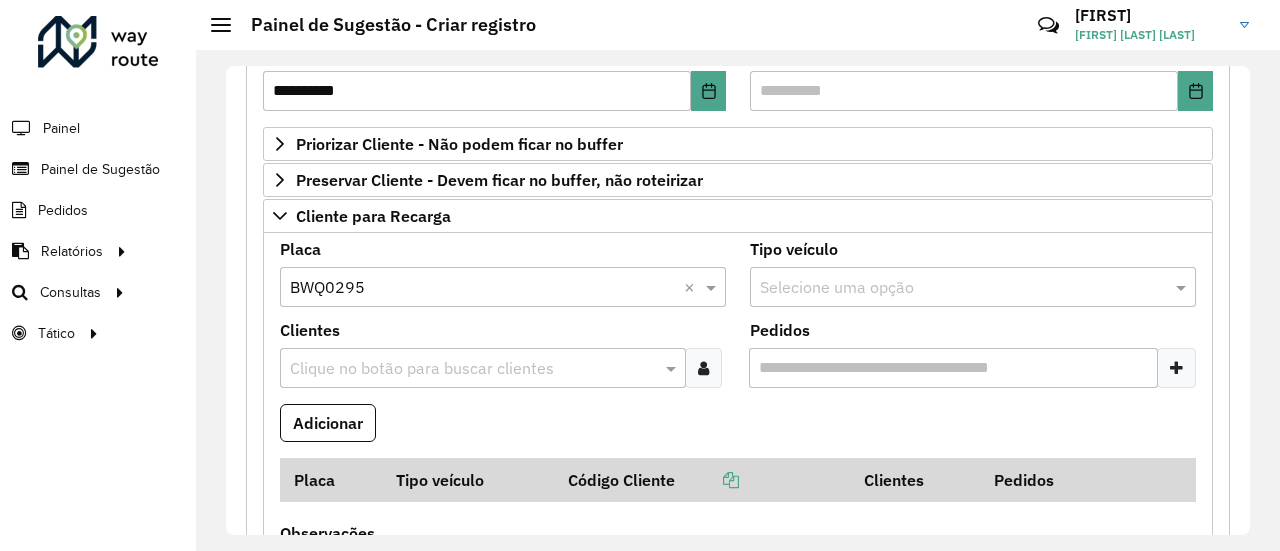 click at bounding box center [473, 369] 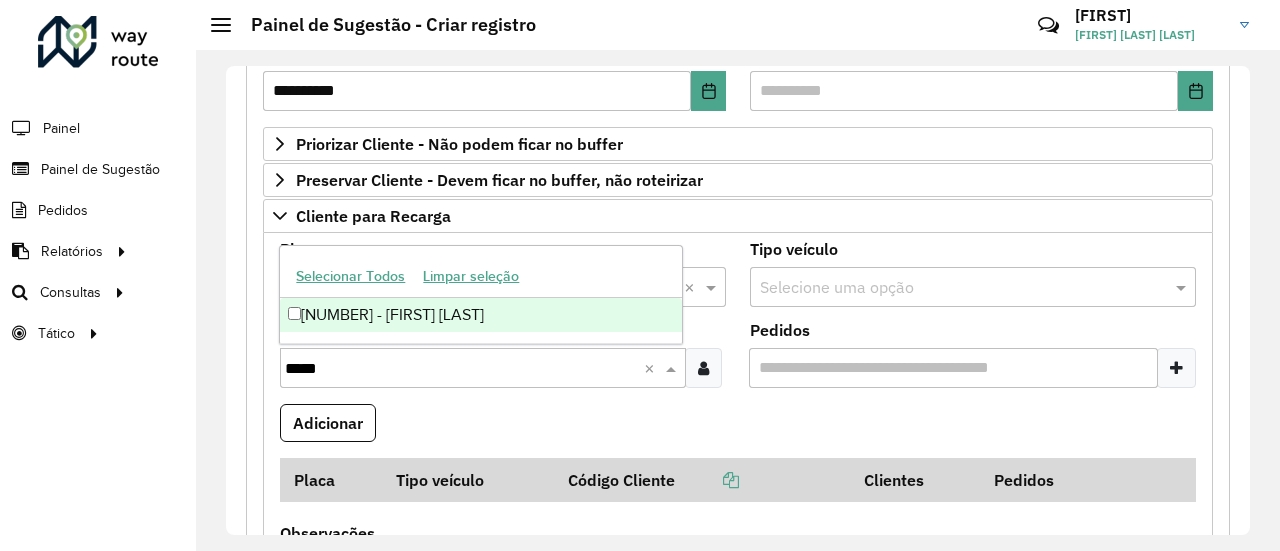 type on "*****" 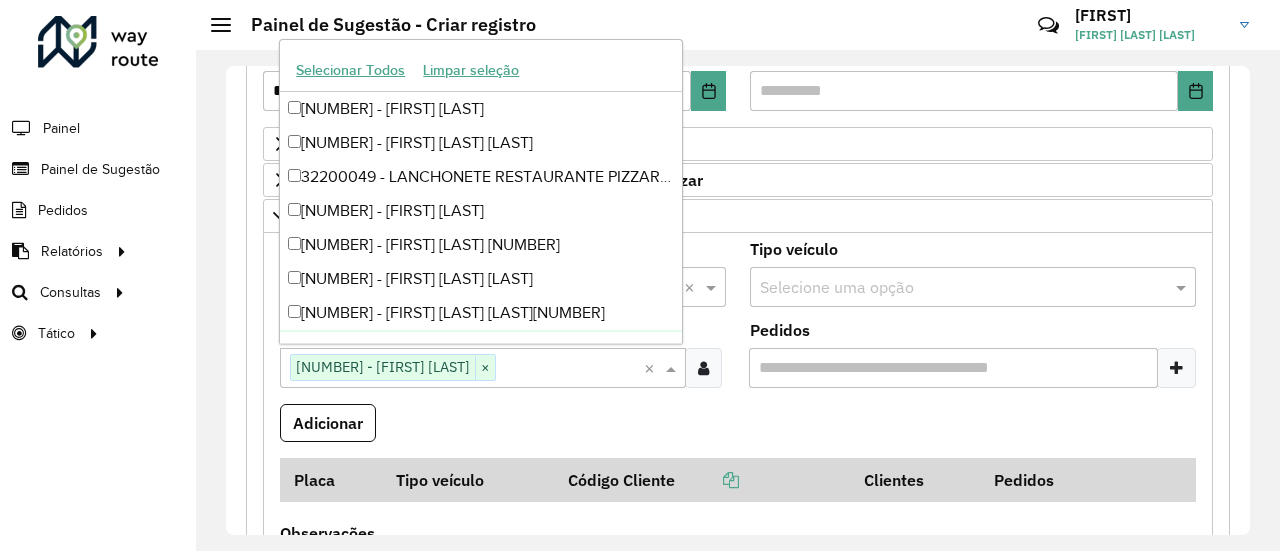 click on "Adicionar" at bounding box center (738, 431) 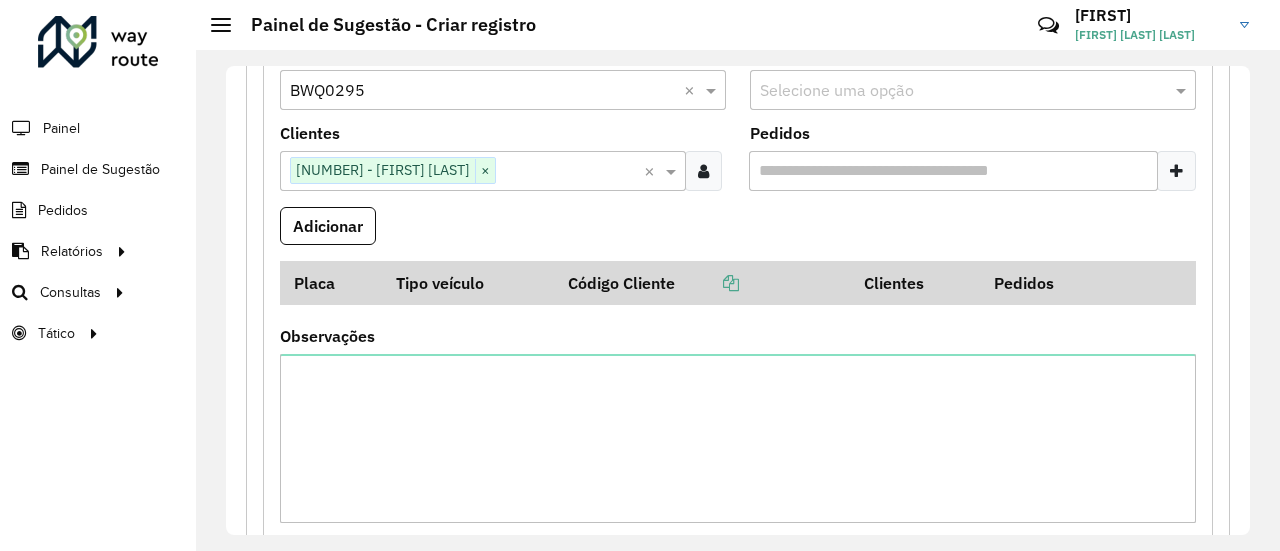 scroll, scrollTop: 500, scrollLeft: 0, axis: vertical 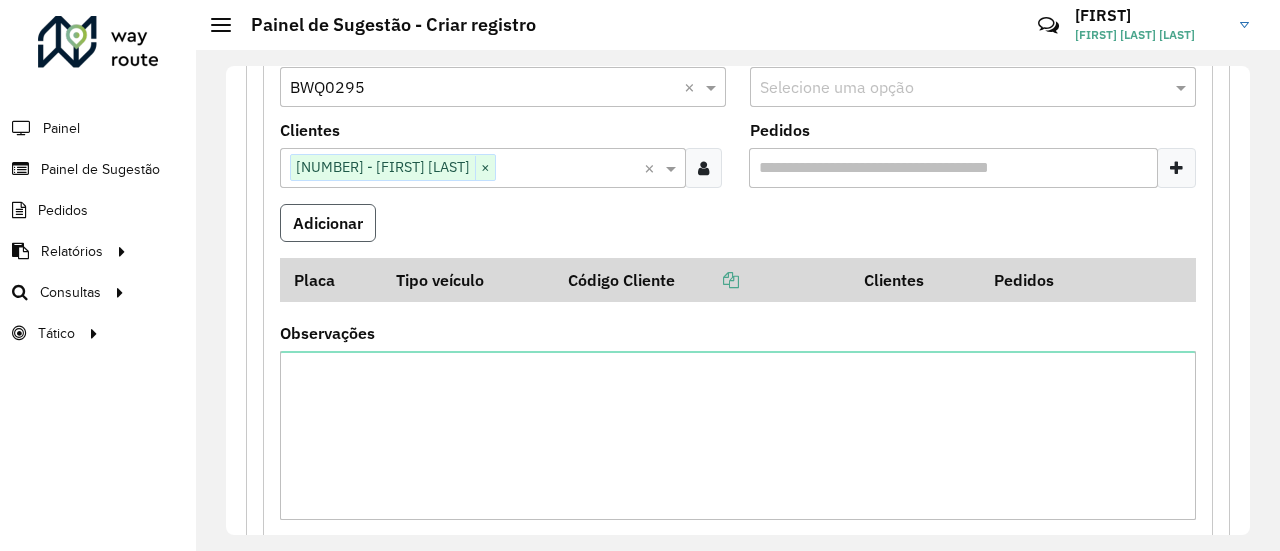 click on "Adicionar" at bounding box center (328, 223) 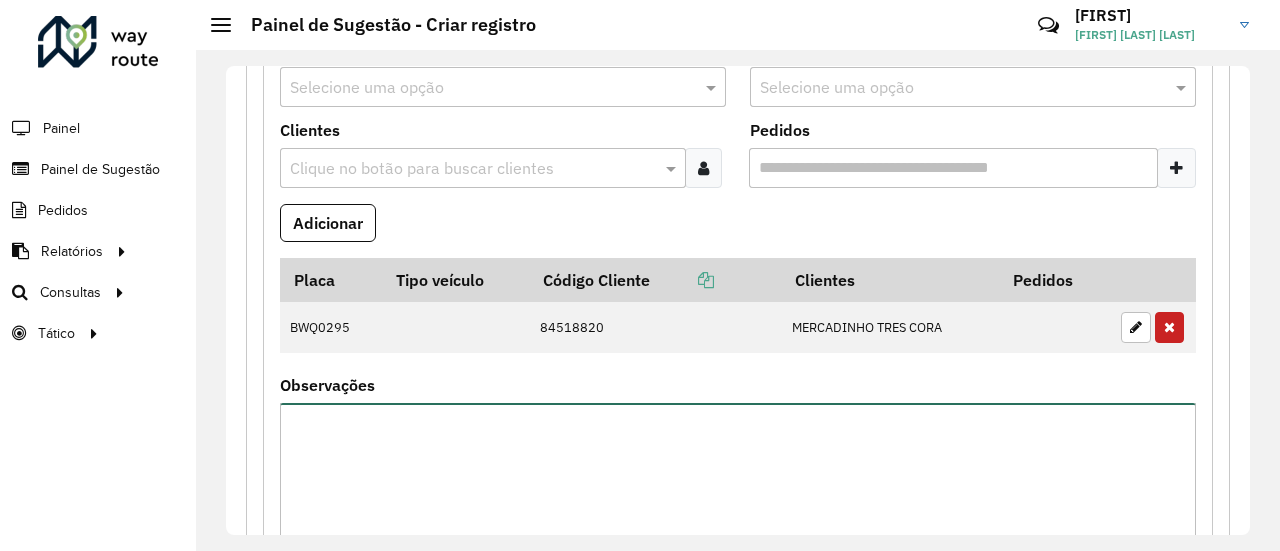click on "Observações" at bounding box center (738, 487) 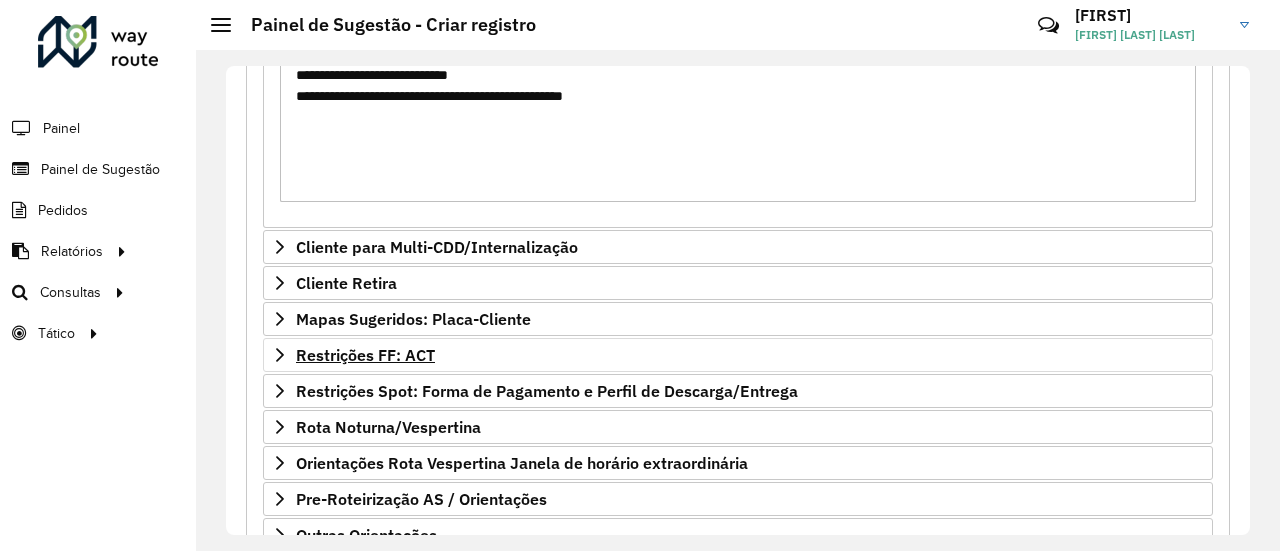 scroll, scrollTop: 900, scrollLeft: 0, axis: vertical 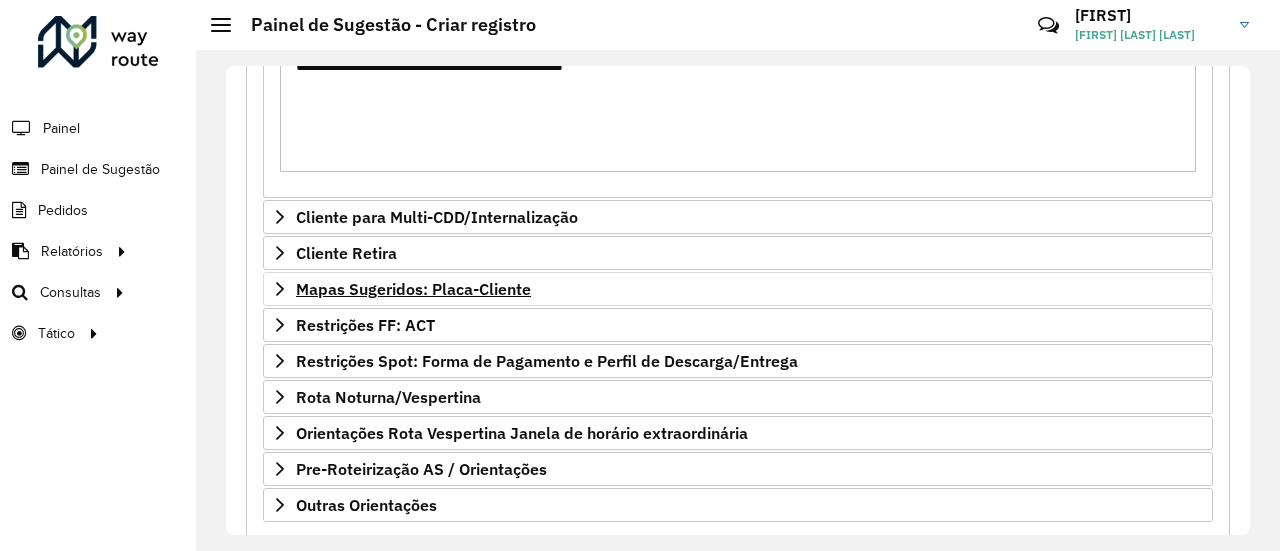 type on "**********" 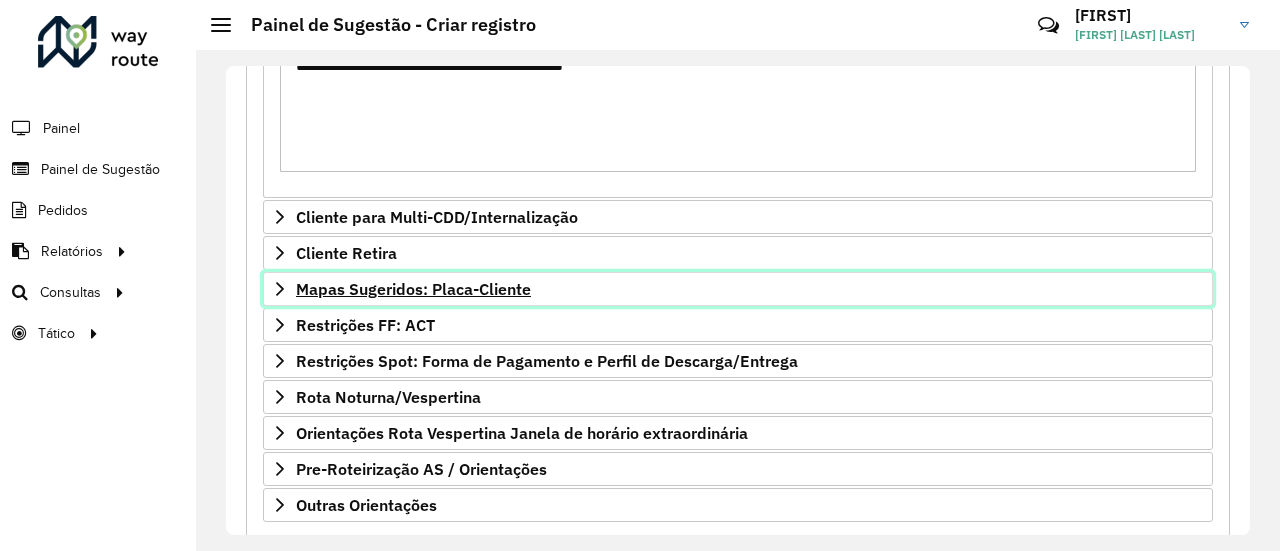 click on "Mapas Sugeridos: Placa-Cliente" at bounding box center (413, 289) 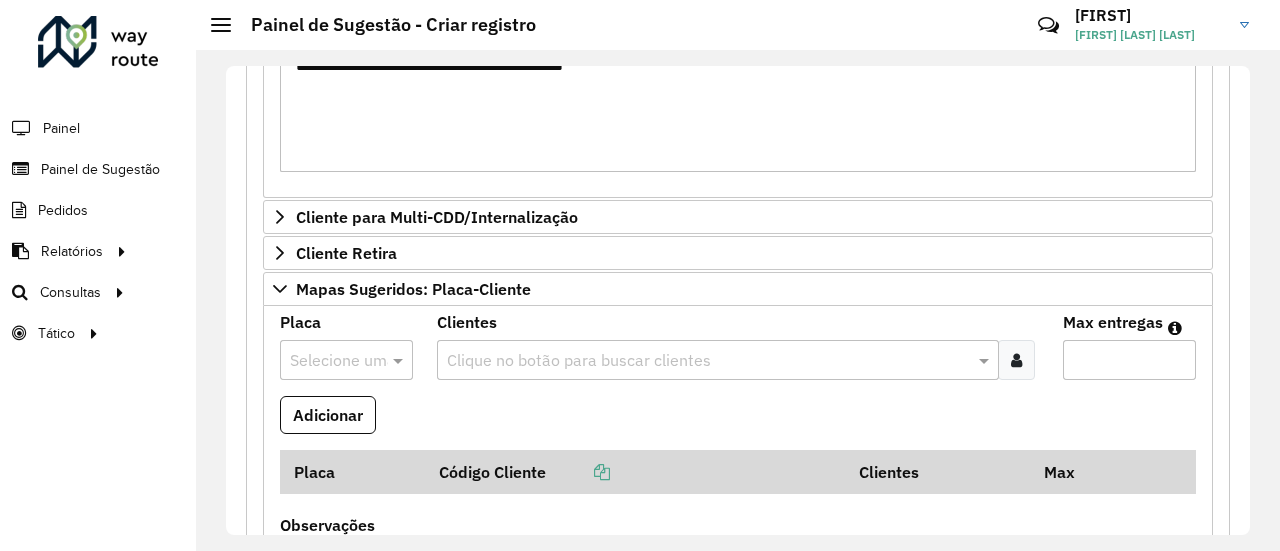 click at bounding box center [326, 361] 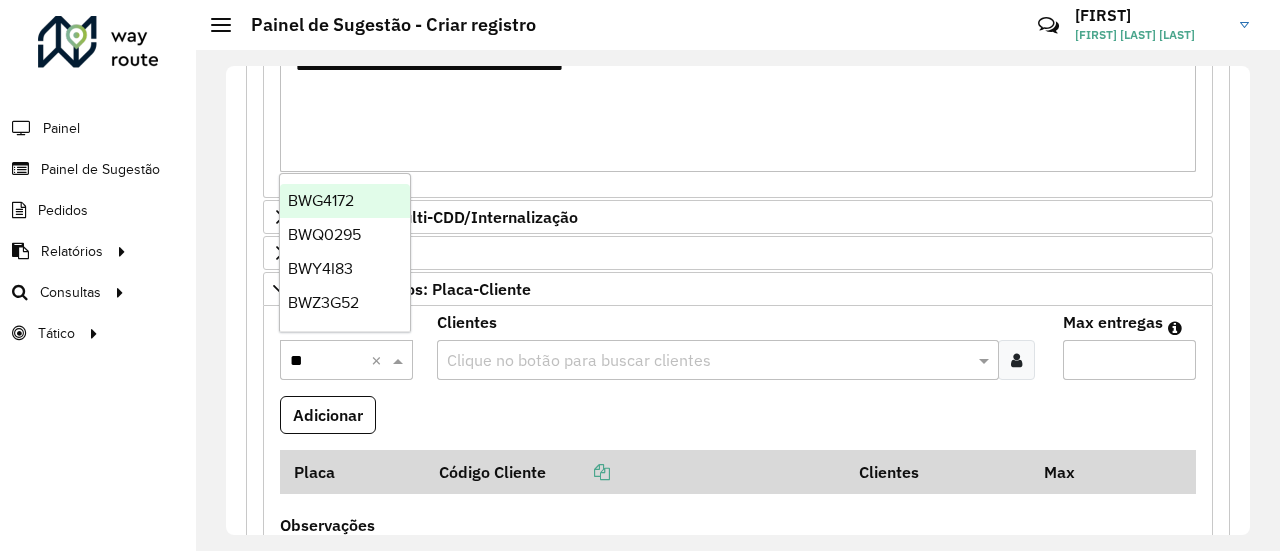 type on "***" 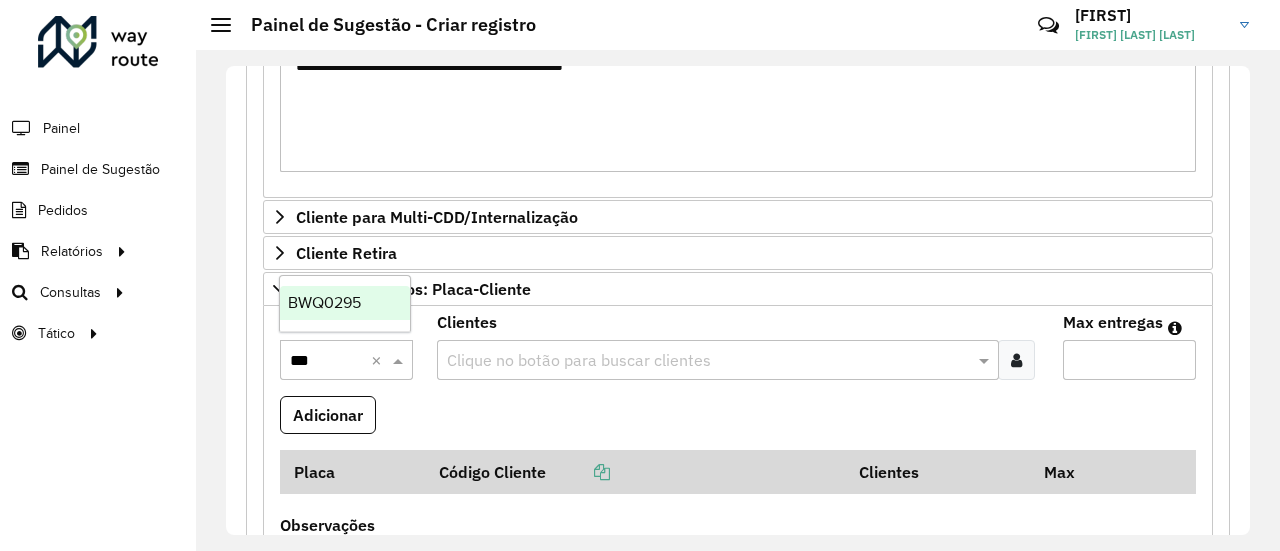 click on "BWQ0295" at bounding box center (324, 302) 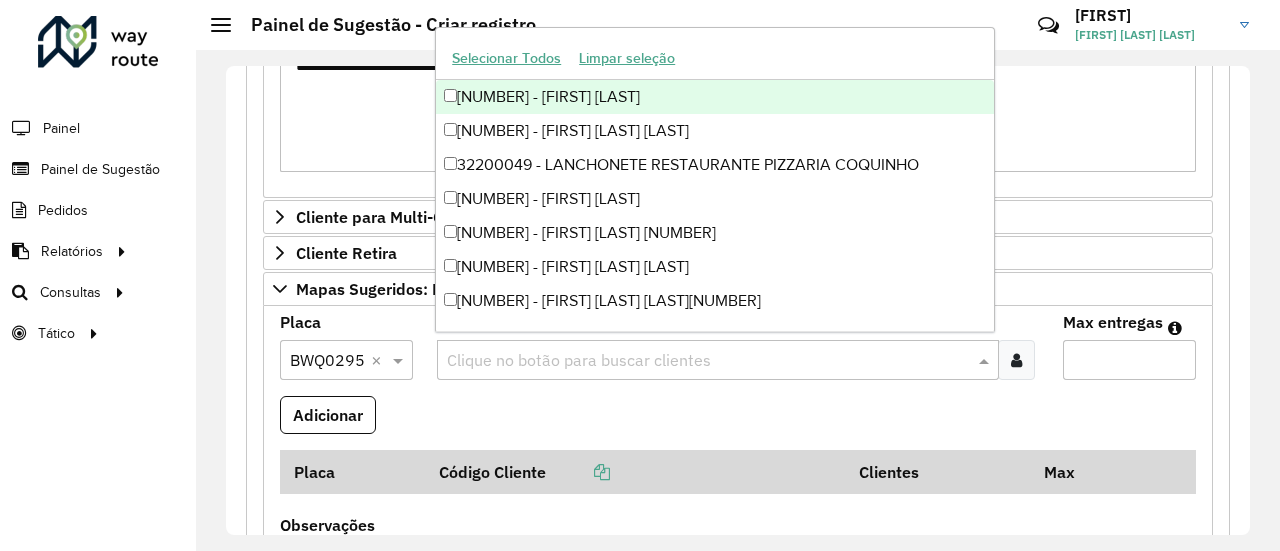 click at bounding box center (708, 361) 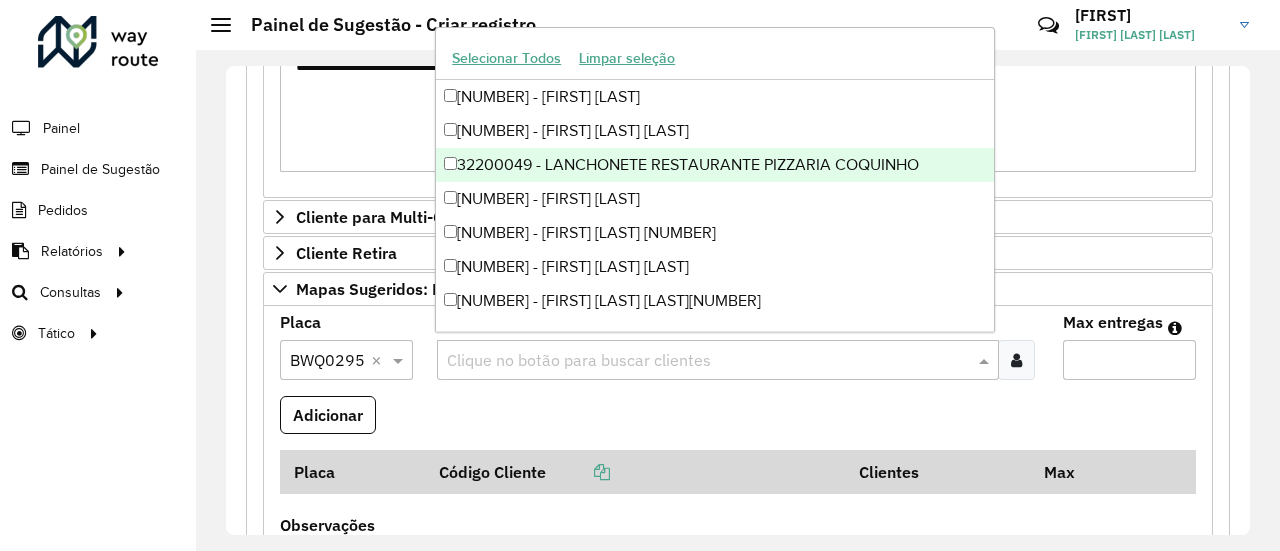 click on "**********" at bounding box center (738, 87) 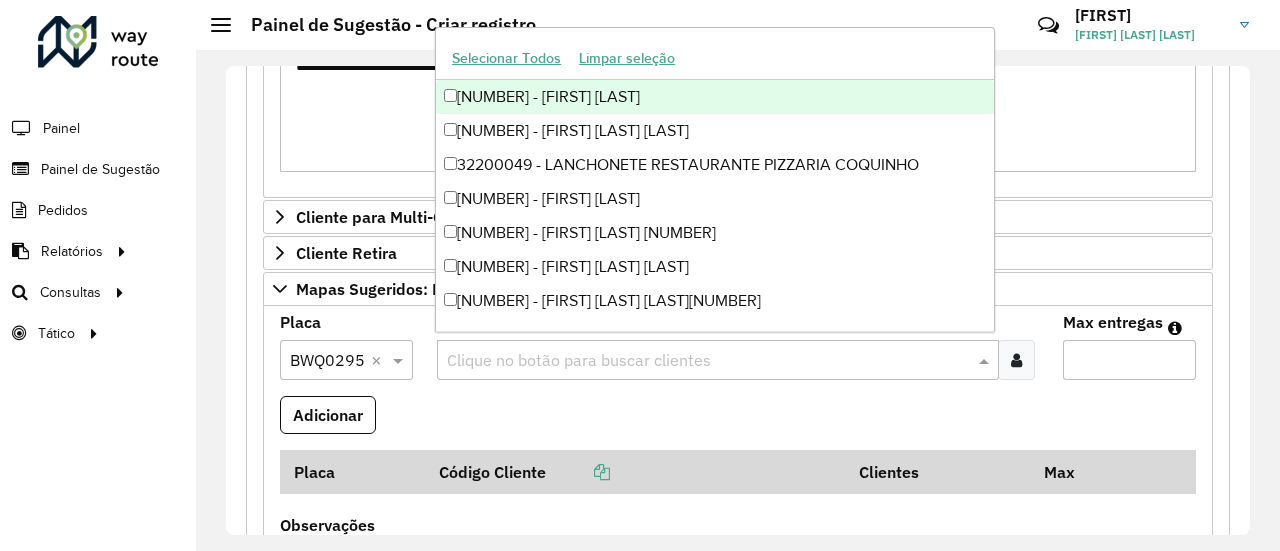 click at bounding box center (708, 361) 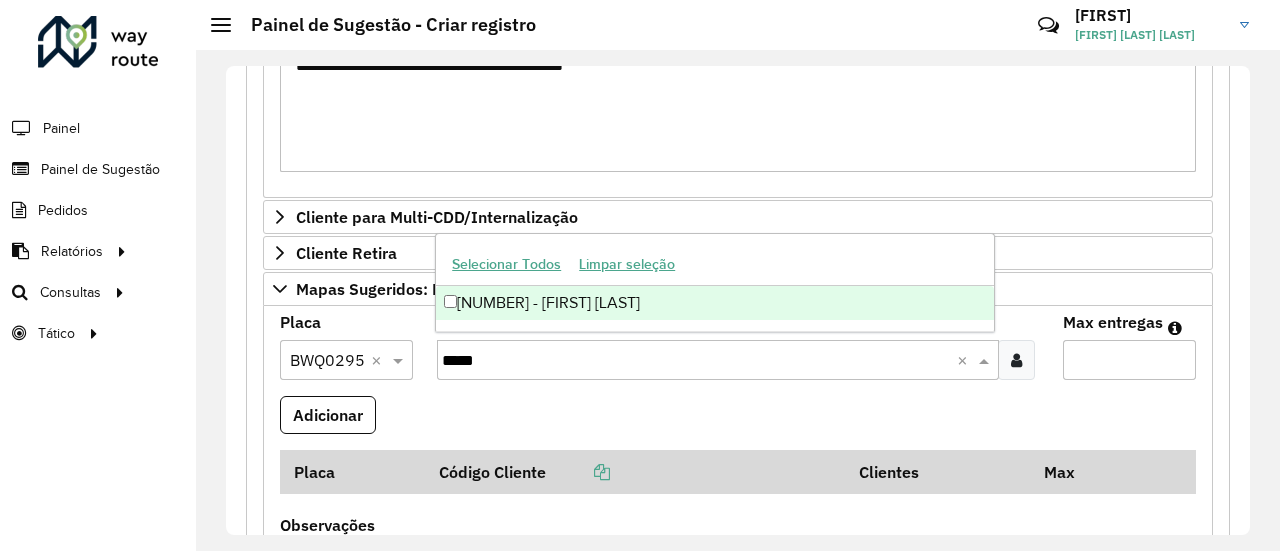 type on "*****" 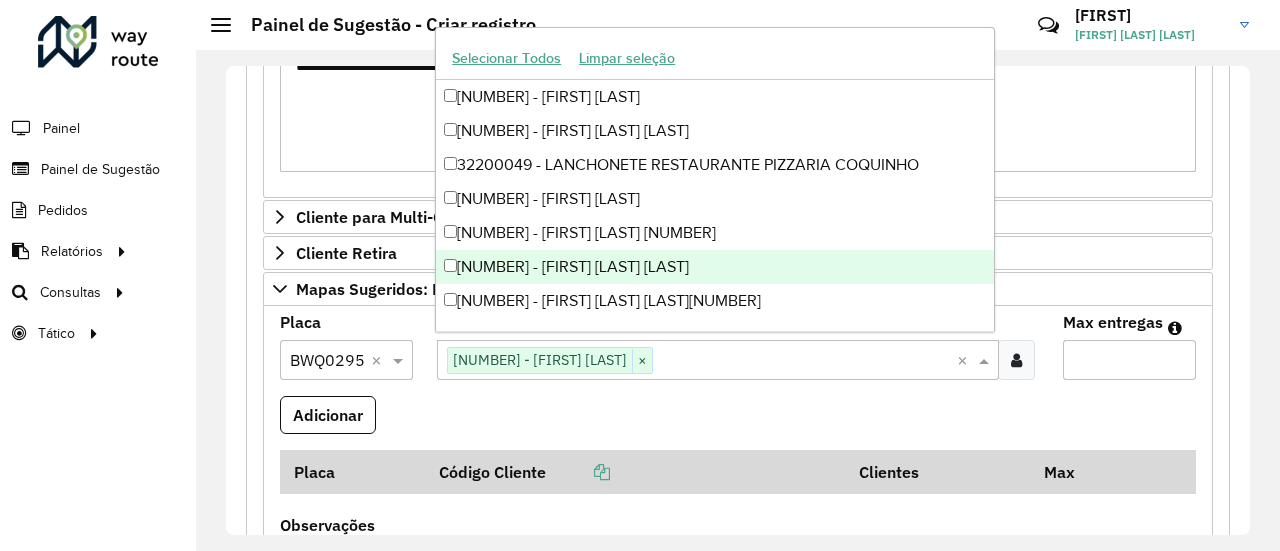 click on "**********" at bounding box center (738, 87) 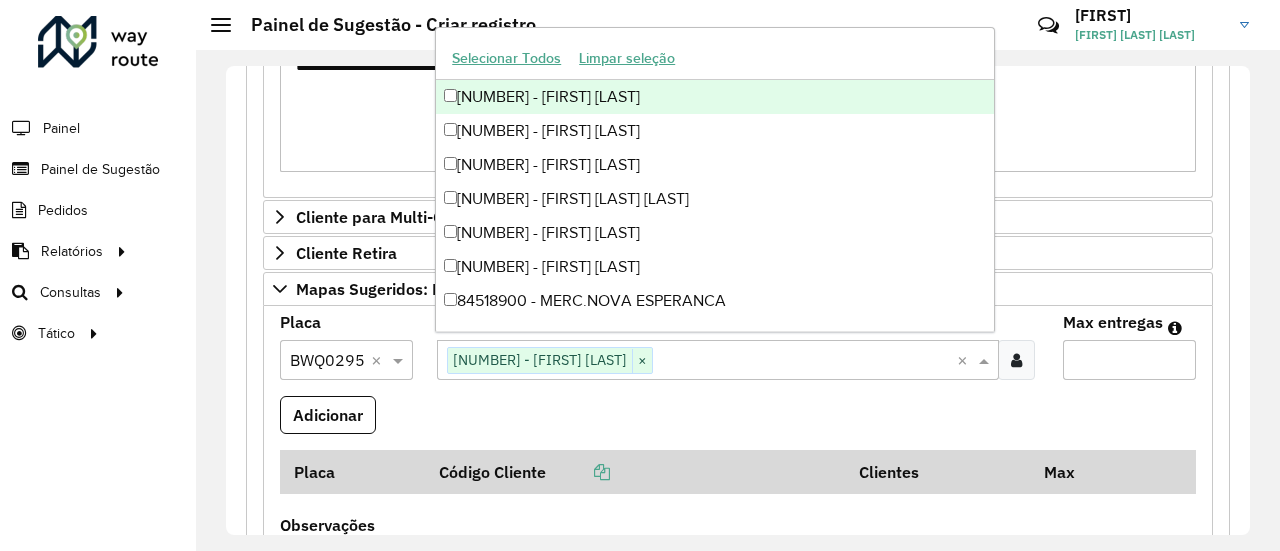 click at bounding box center (805, 361) 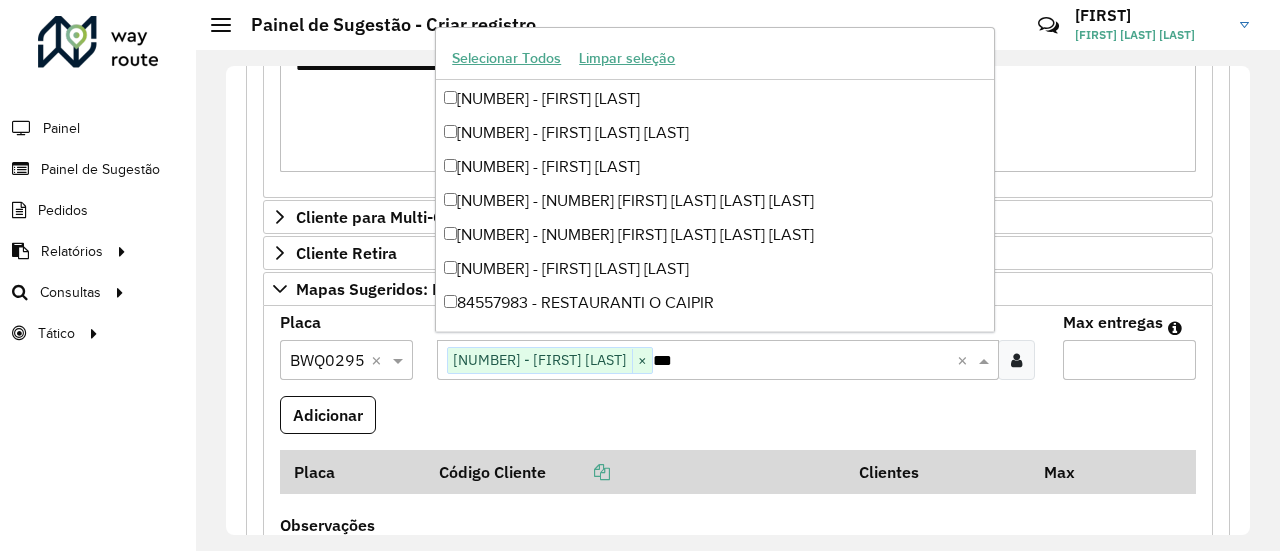 scroll, scrollTop: 0, scrollLeft: 0, axis: both 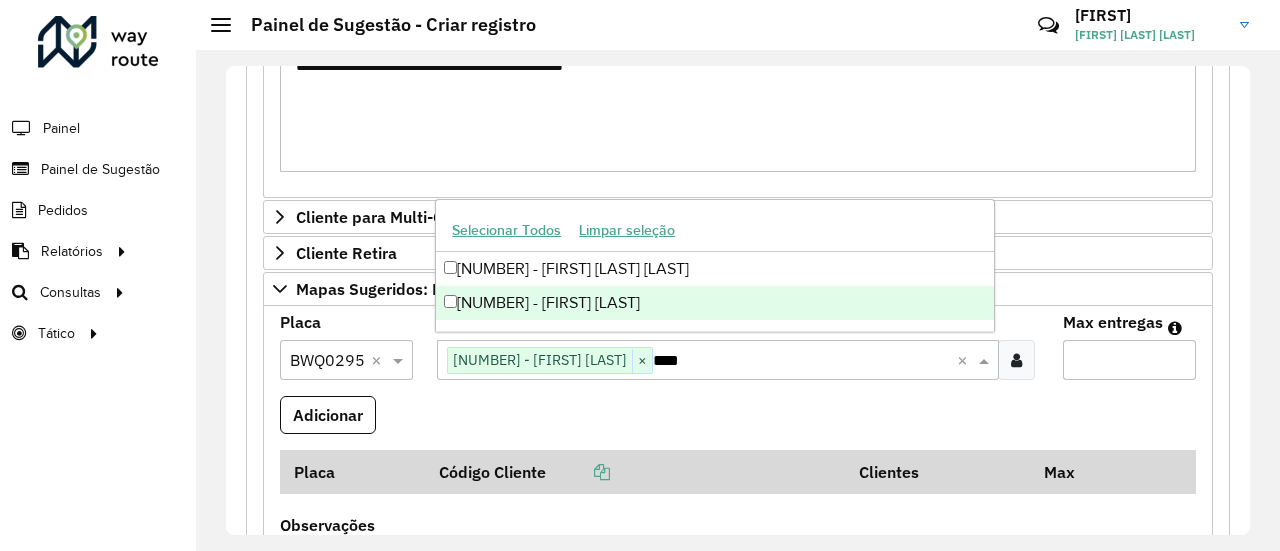 type on "****" 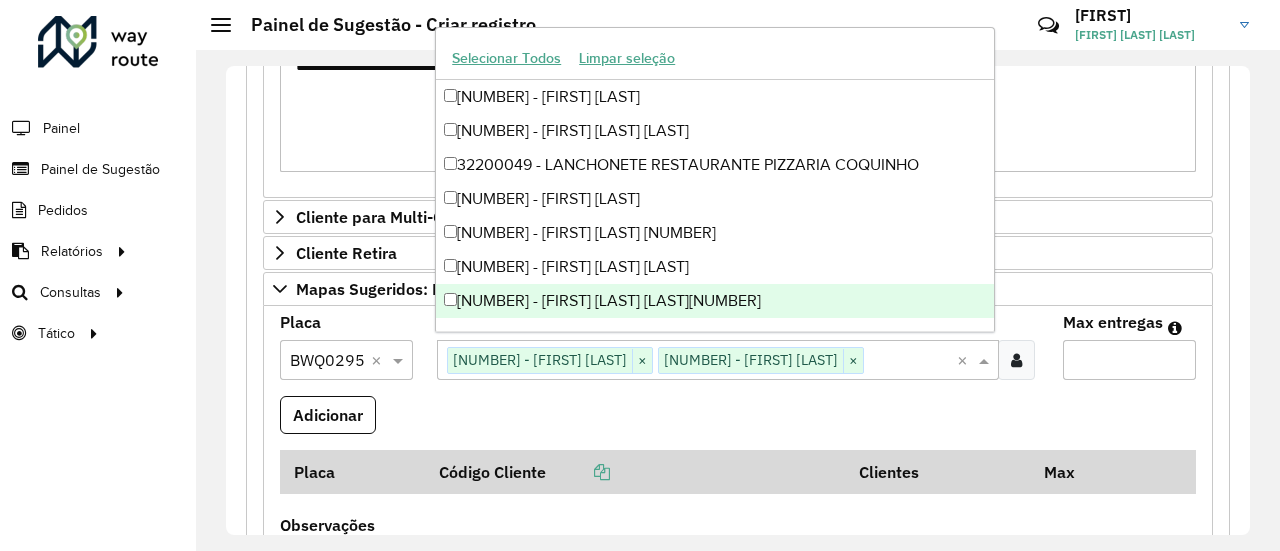 click on "Max entregas" at bounding box center (1129, 360) 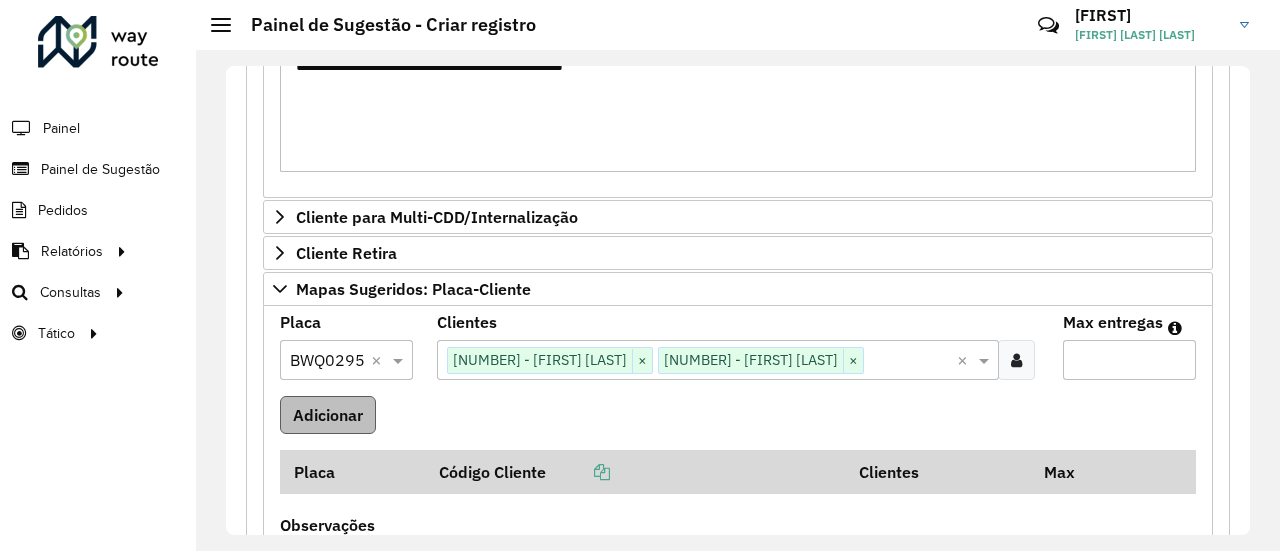 type on "*" 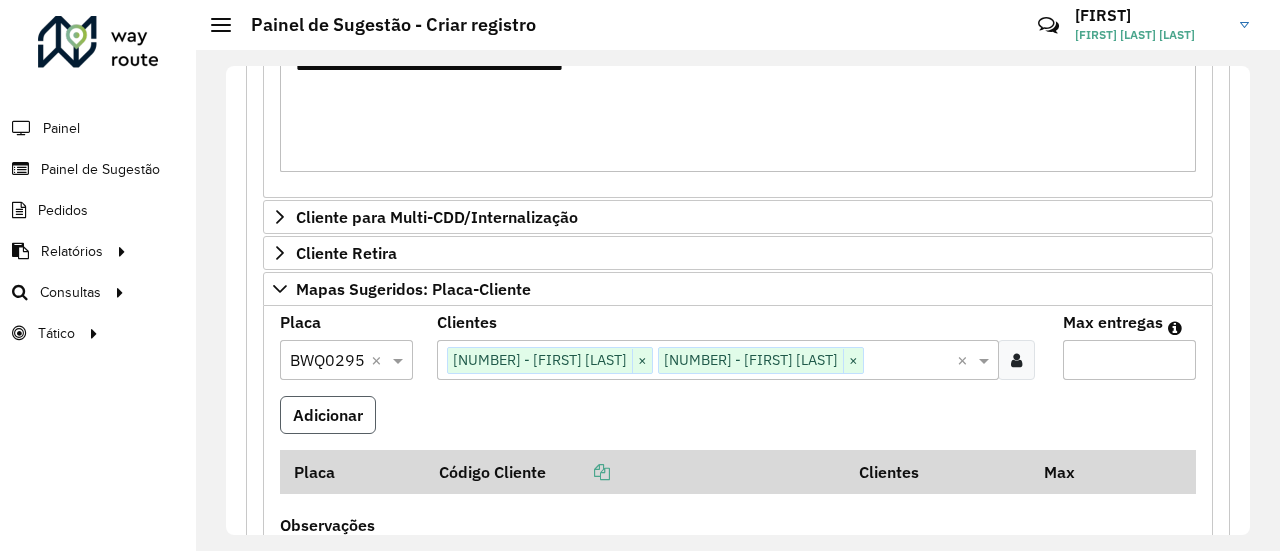 click on "Adicionar" at bounding box center [328, 415] 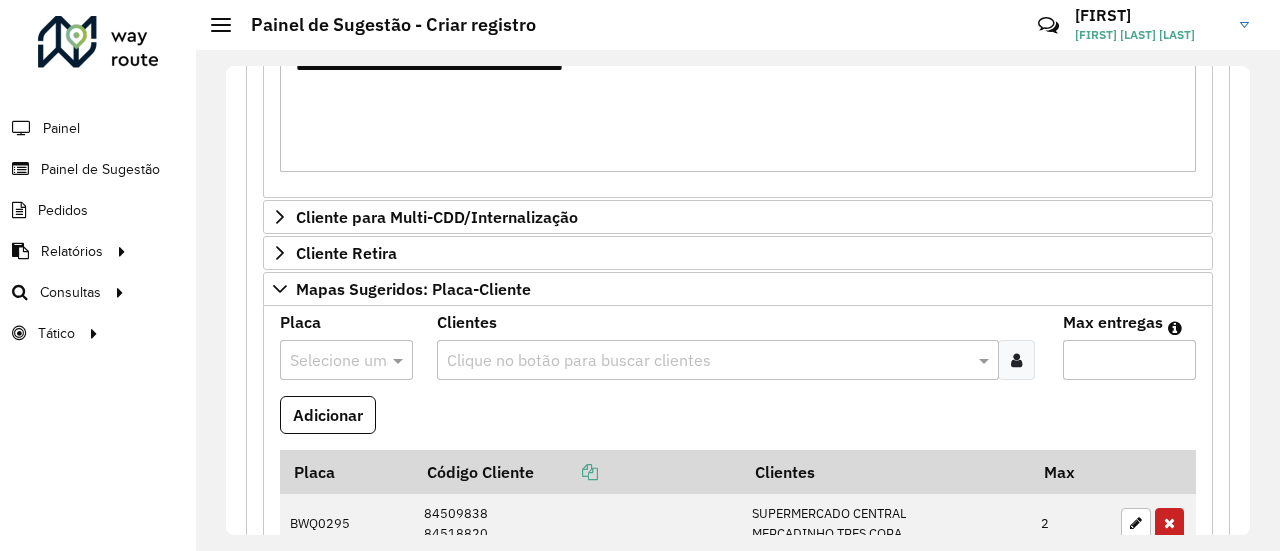 type 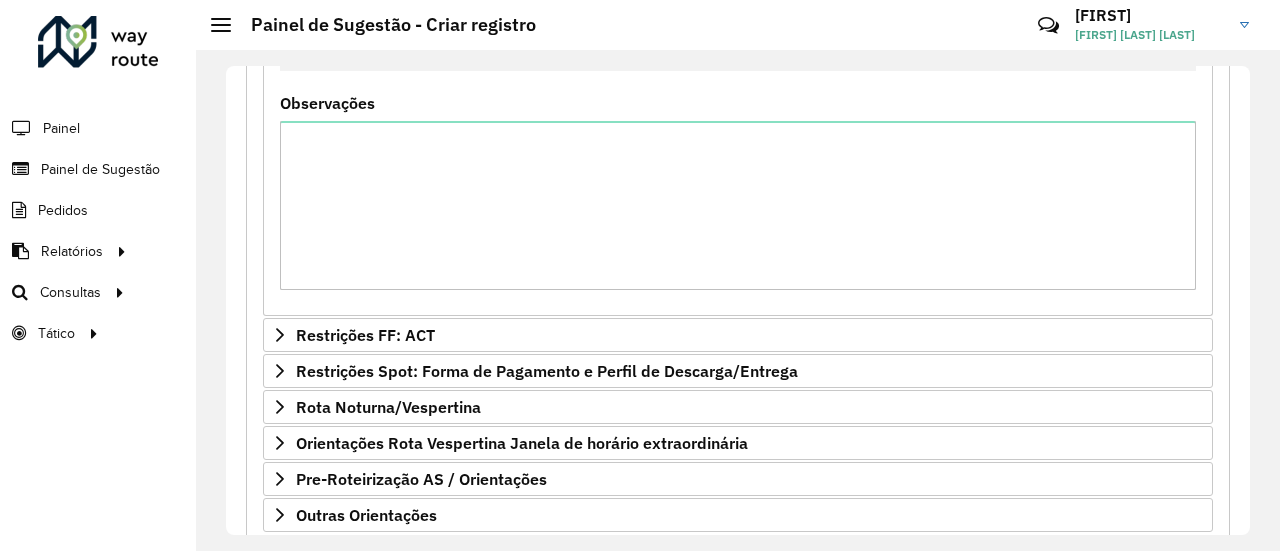 scroll, scrollTop: 1487, scrollLeft: 0, axis: vertical 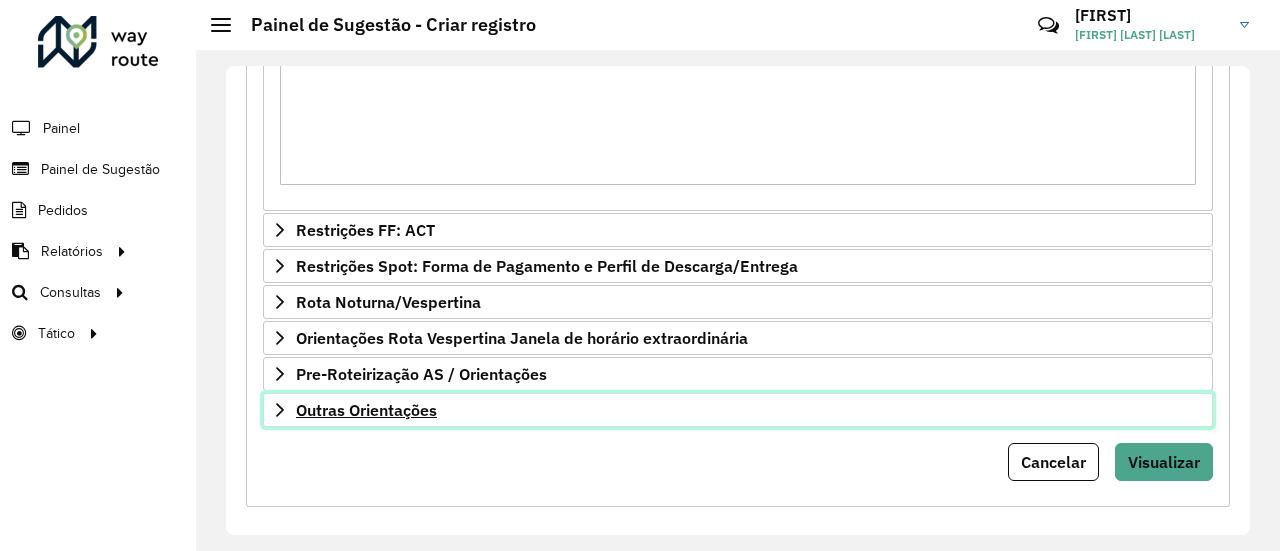 click on "Outras Orientações" at bounding box center [738, 410] 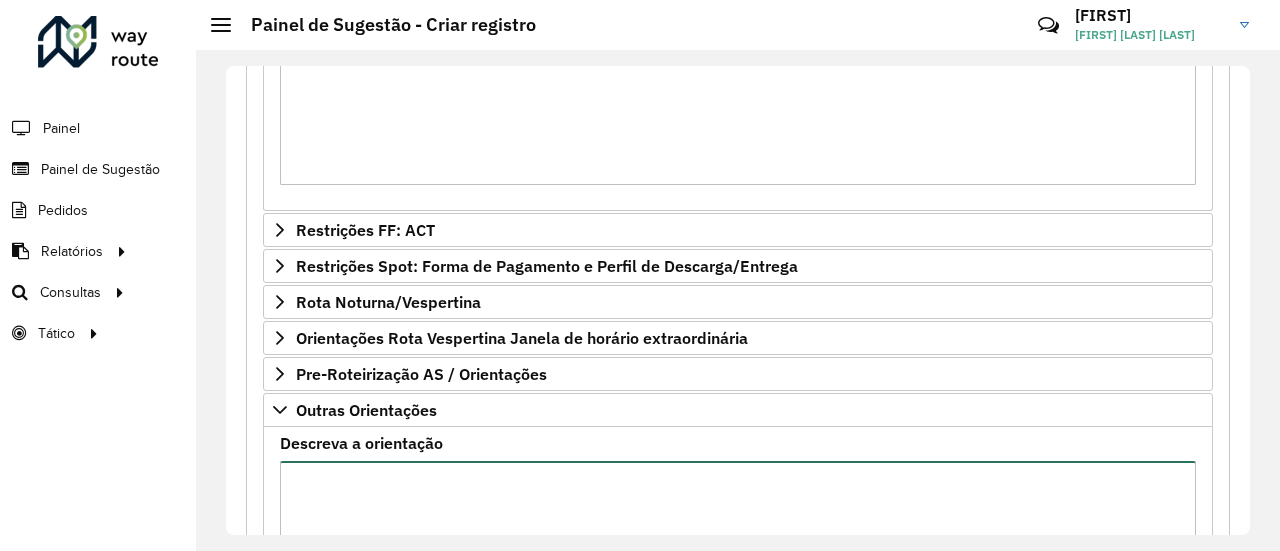 click on "Descreva a orientação" at bounding box center (738, 545) 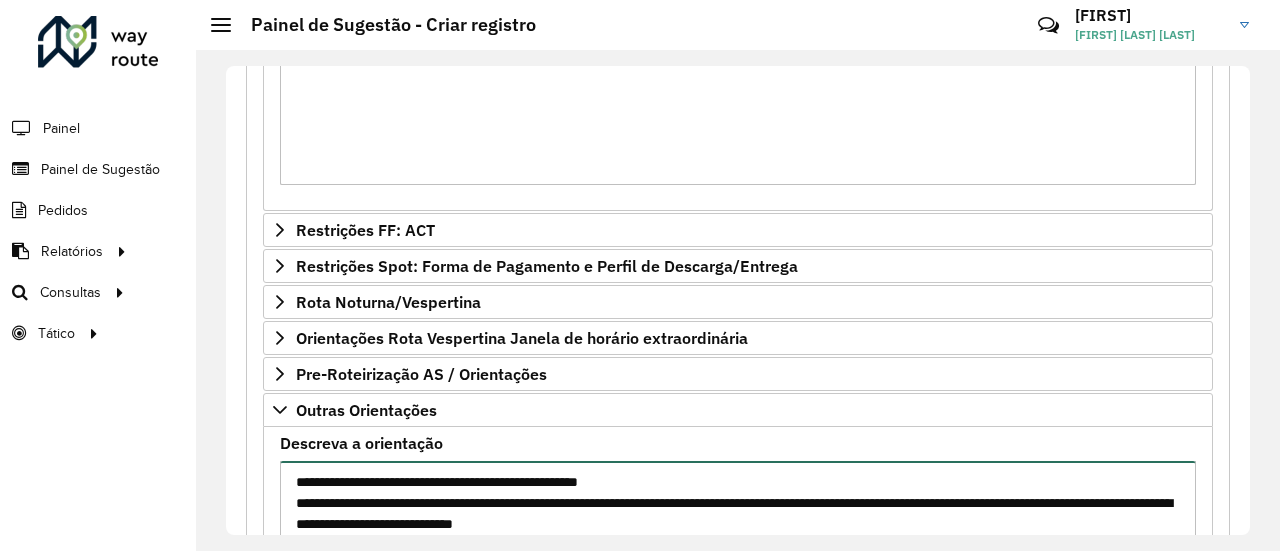 click on "**********" at bounding box center [738, 545] 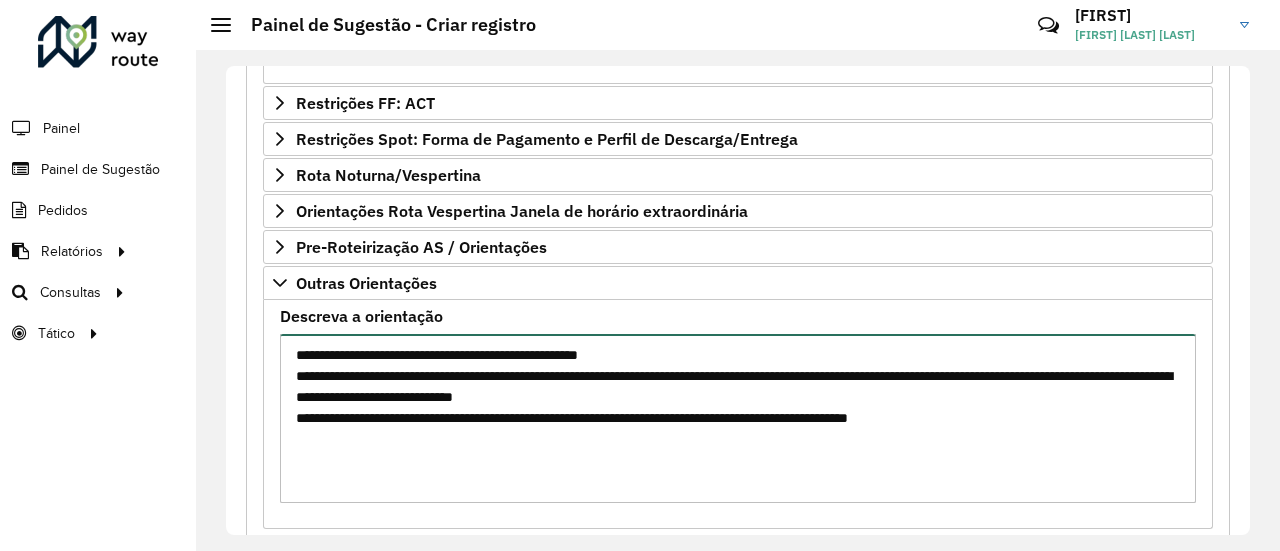 scroll, scrollTop: 1716, scrollLeft: 0, axis: vertical 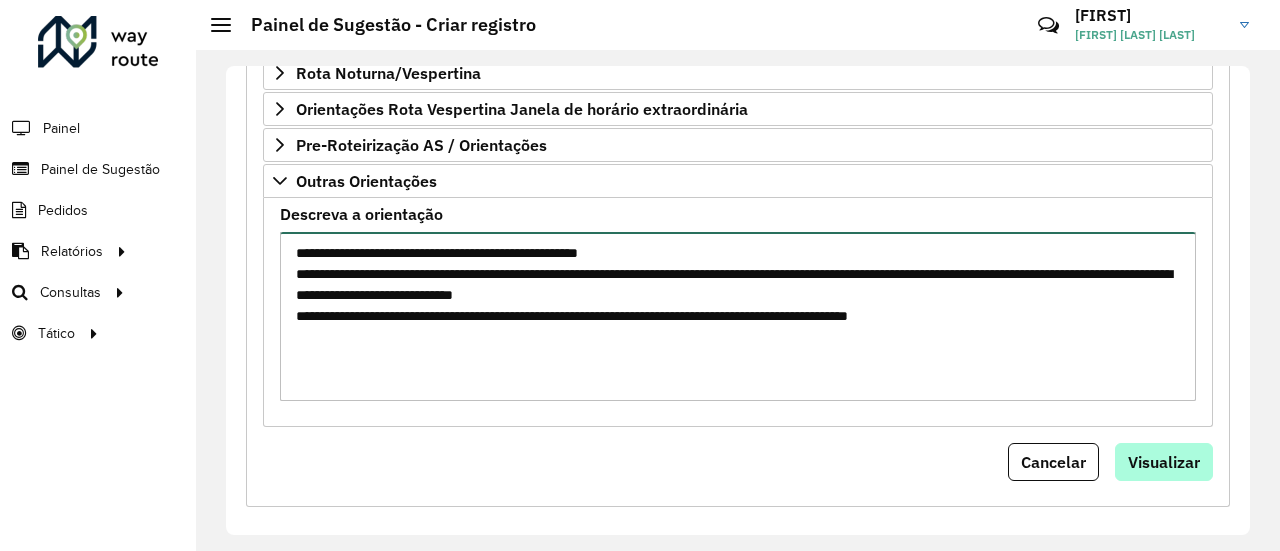 type on "**********" 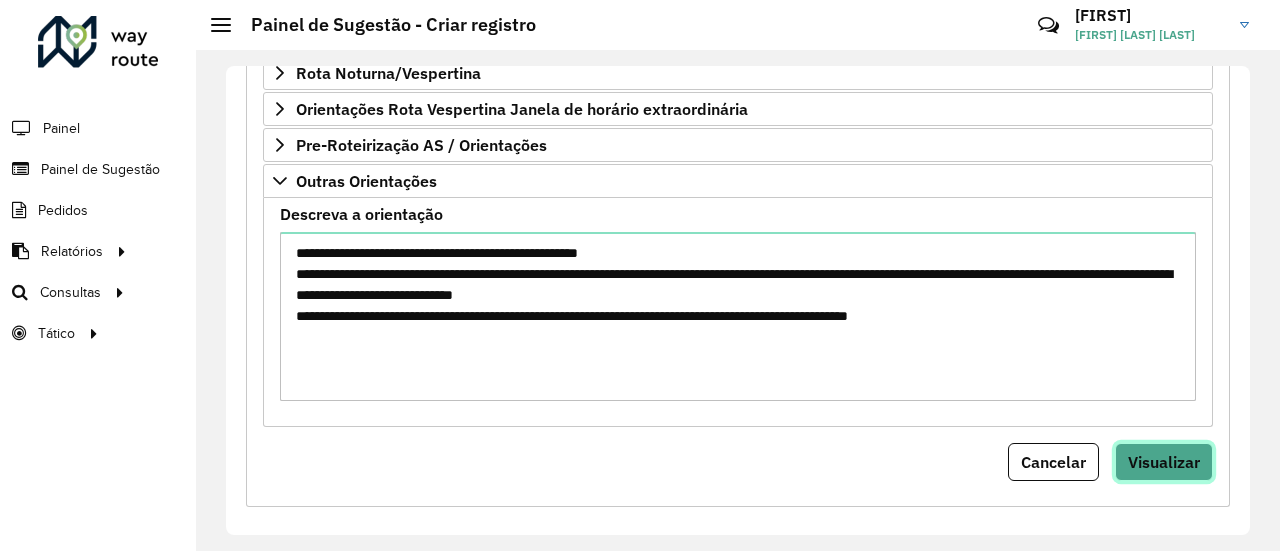 click on "Visualizar" at bounding box center (1164, 462) 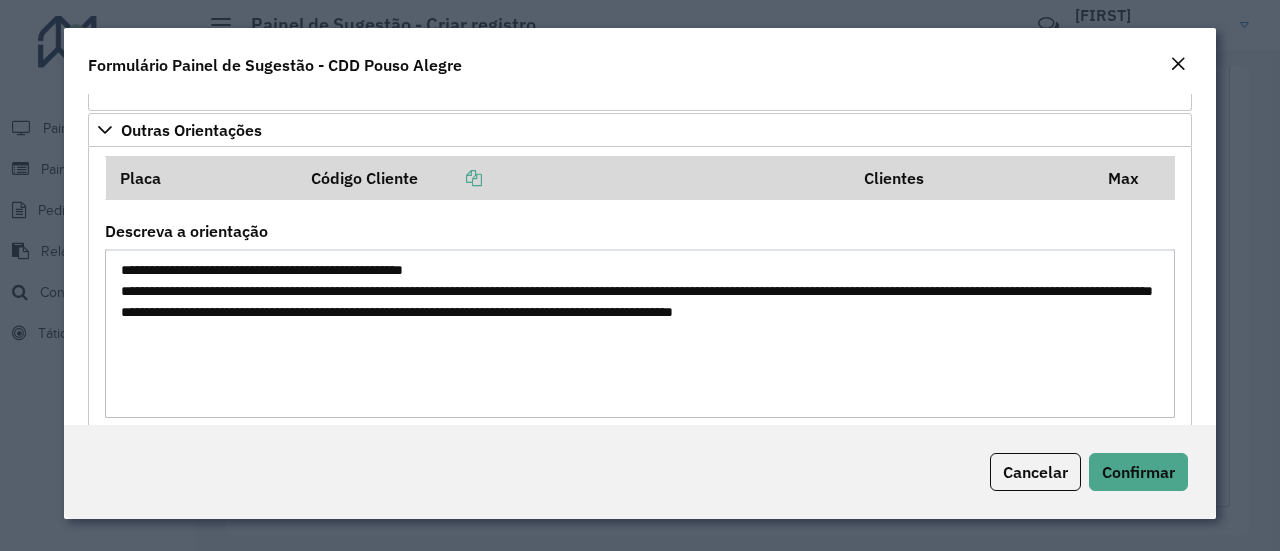 scroll, scrollTop: 876, scrollLeft: 0, axis: vertical 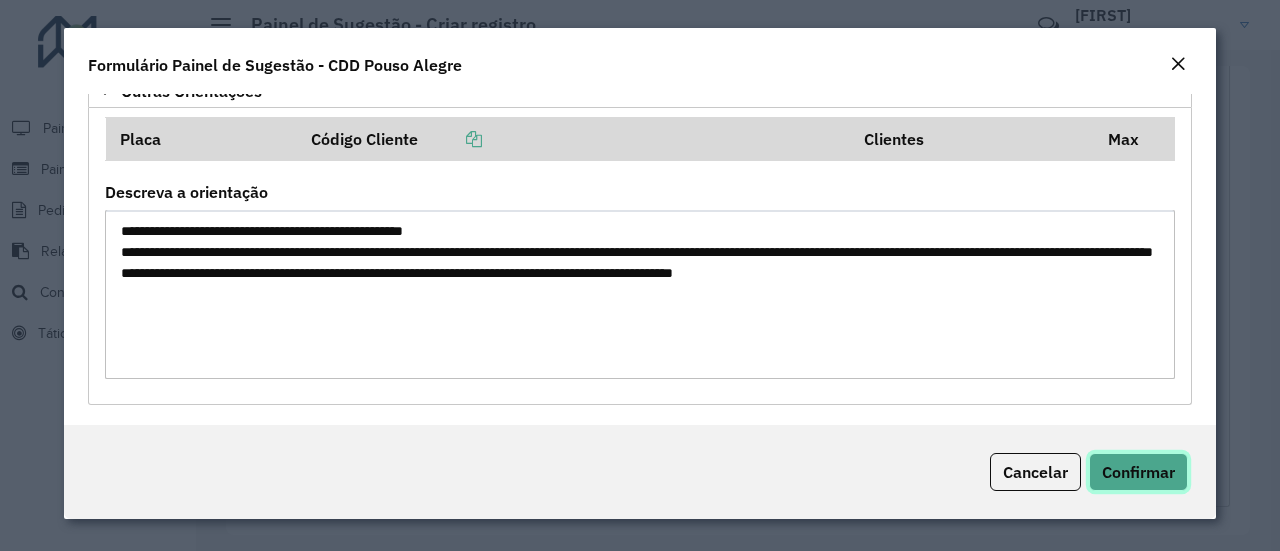 click on "Confirmar" 